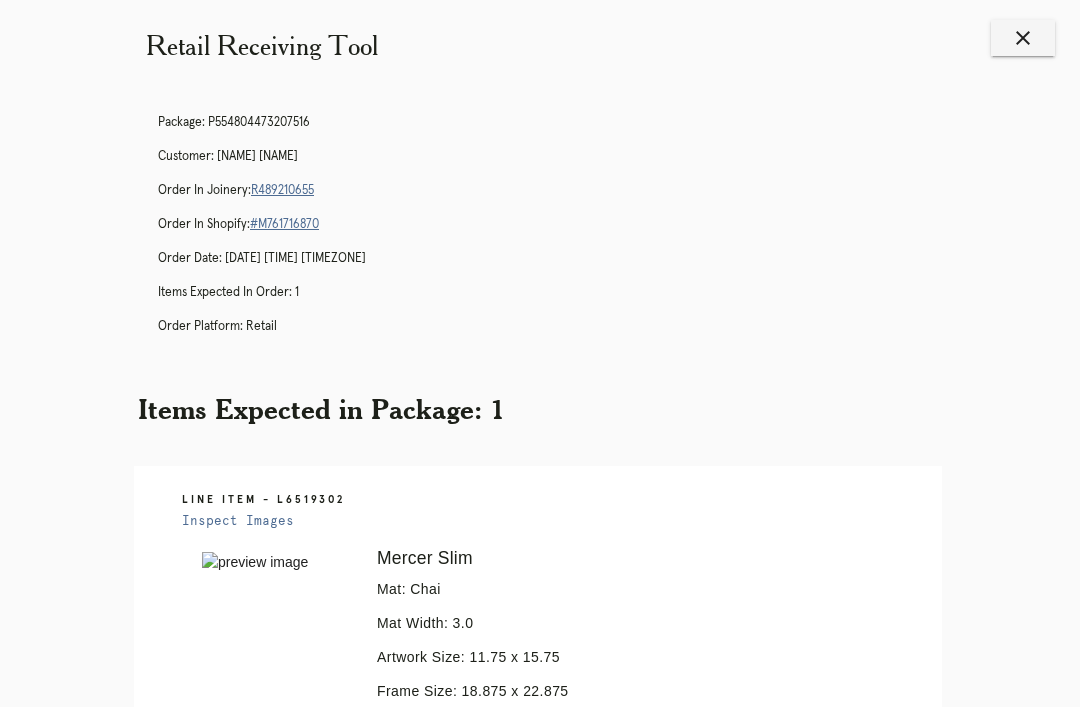 scroll, scrollTop: 0, scrollLeft: 0, axis: both 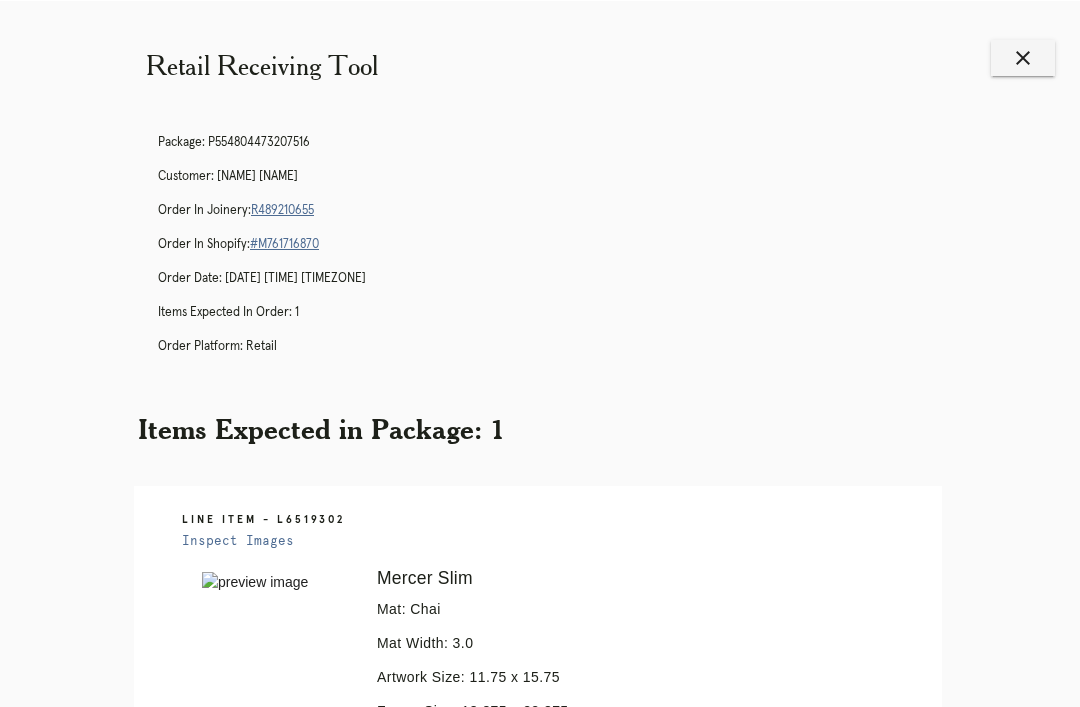 click on "close" at bounding box center [1023, 57] 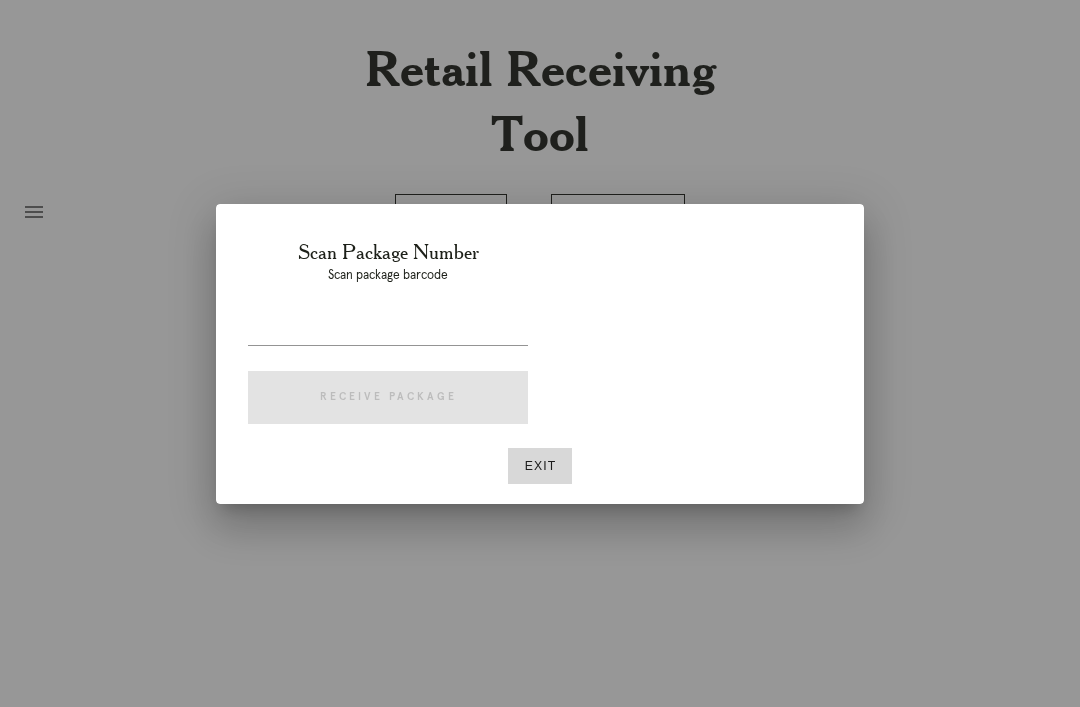 scroll, scrollTop: 0, scrollLeft: 0, axis: both 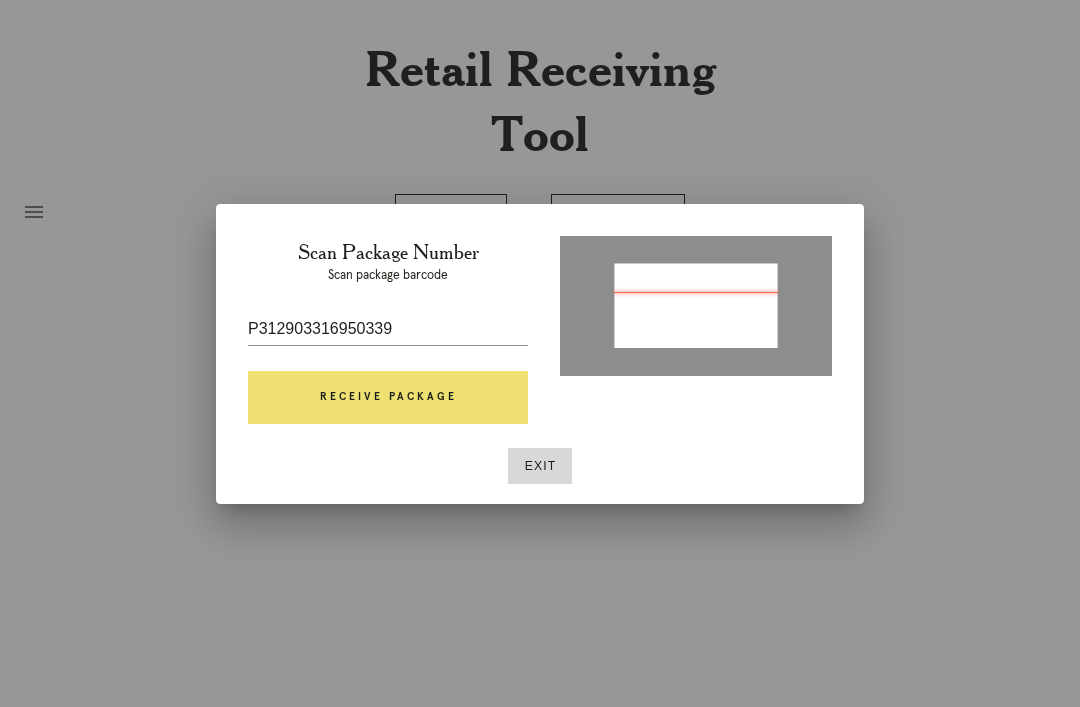 click on "Receive Package" at bounding box center [388, 398] 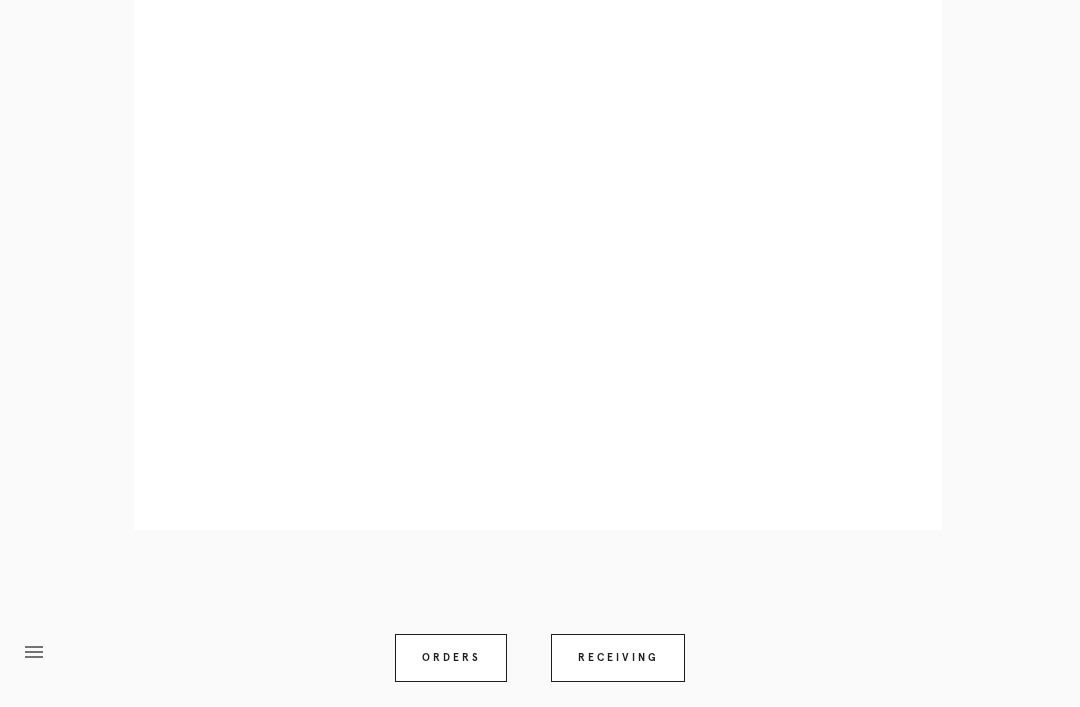 scroll, scrollTop: 858, scrollLeft: 0, axis: vertical 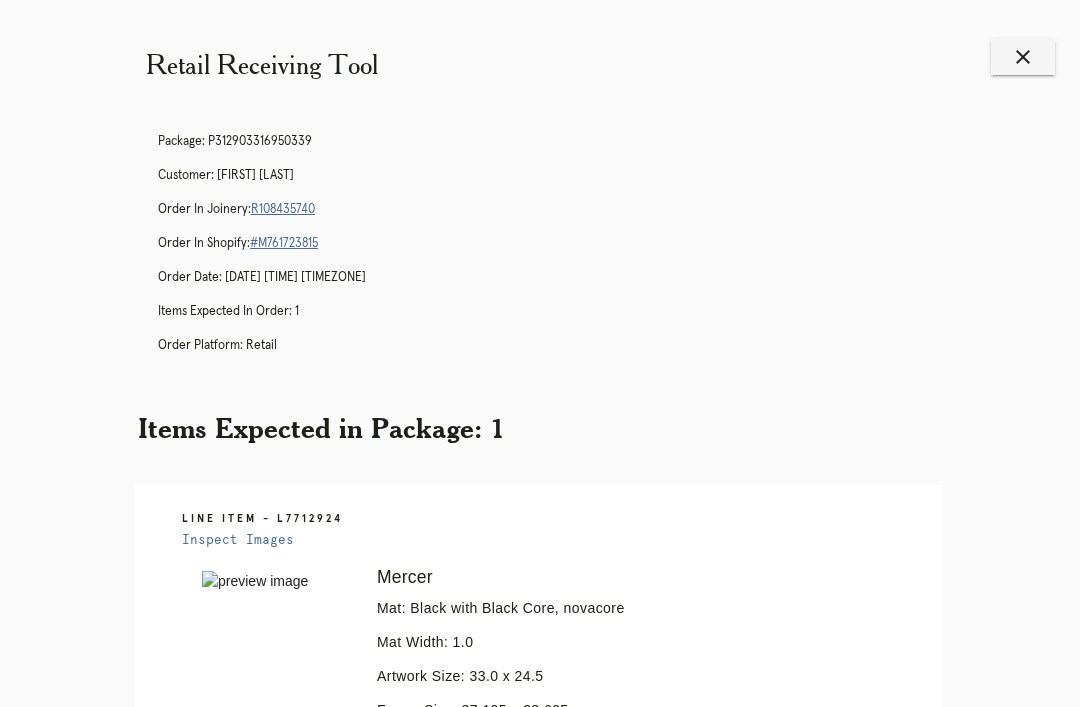 click on "close" at bounding box center (1023, 57) 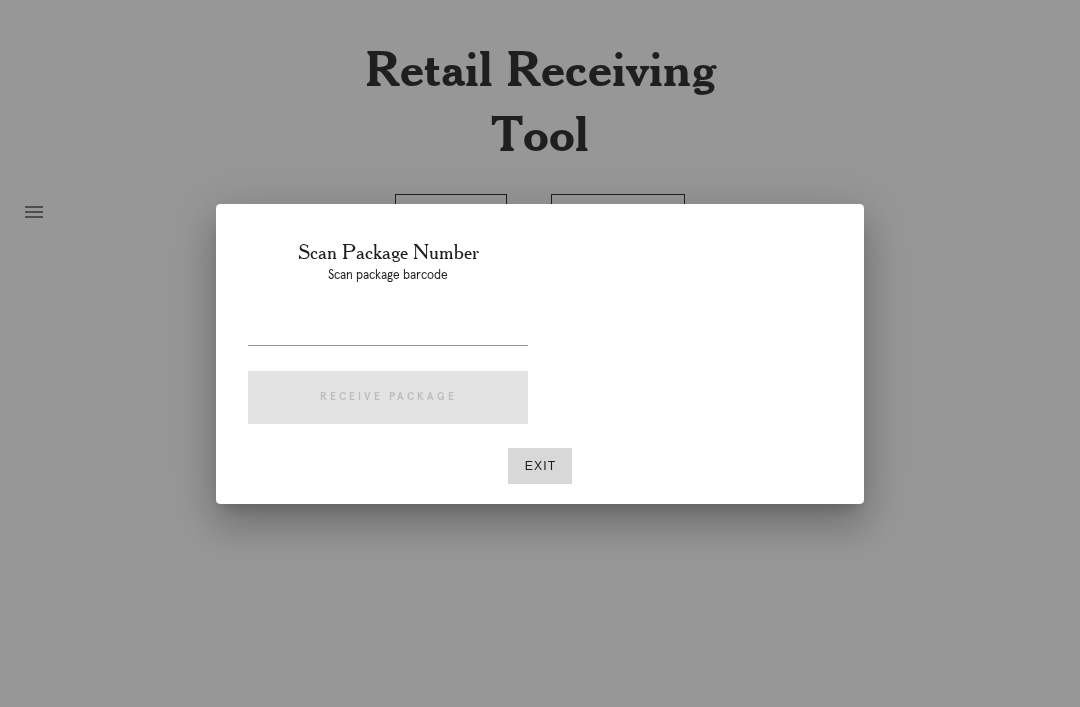 scroll, scrollTop: 0, scrollLeft: 0, axis: both 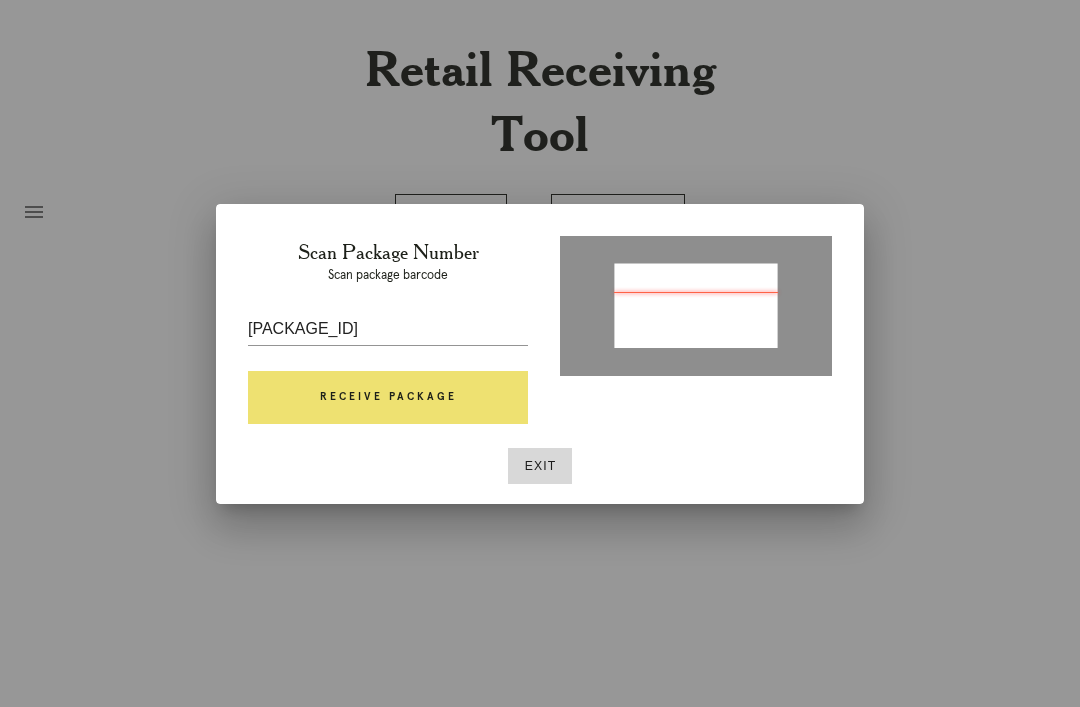 click on "Receive Package" at bounding box center [388, 398] 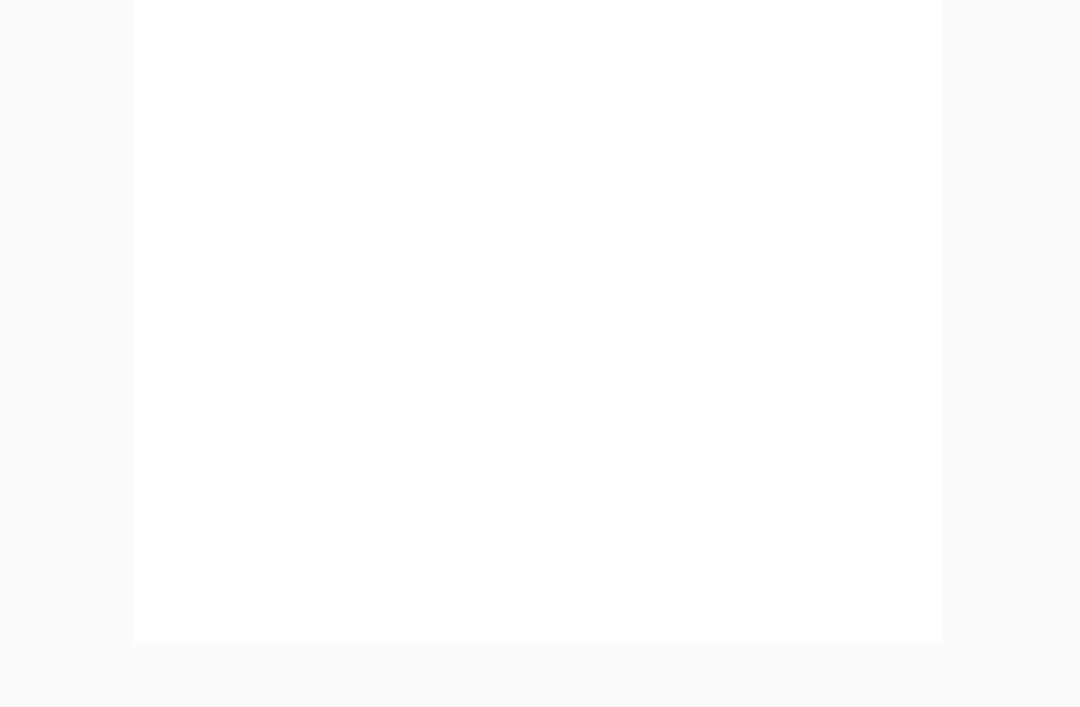 scroll, scrollTop: 858, scrollLeft: 0, axis: vertical 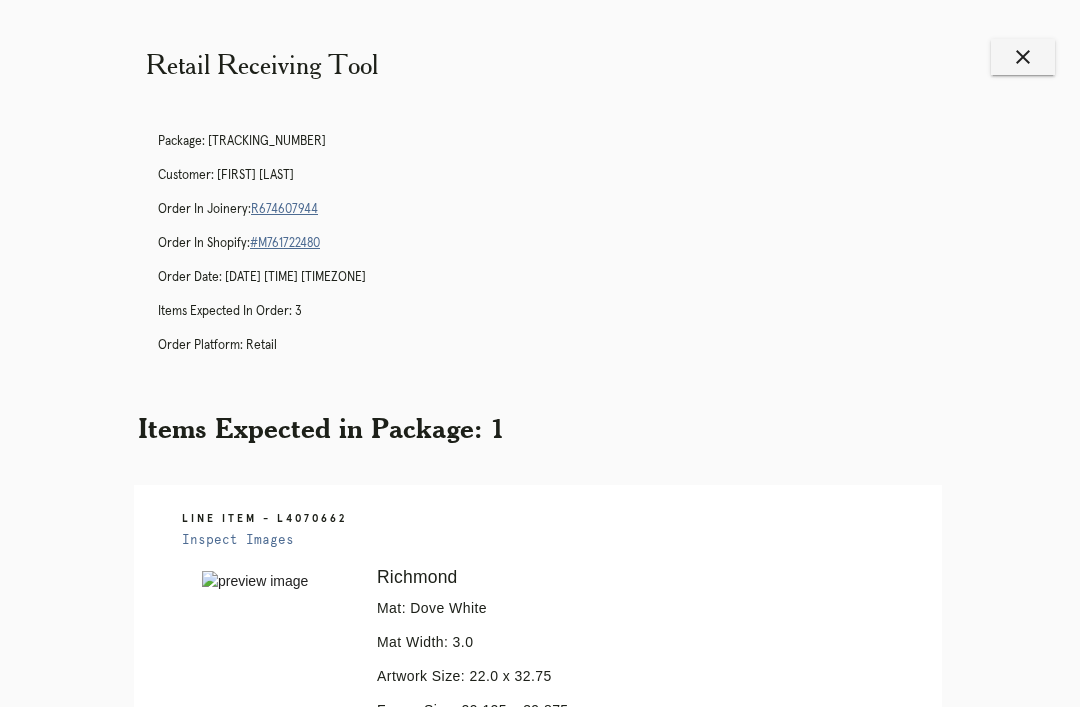 click on "close" at bounding box center [1023, 57] 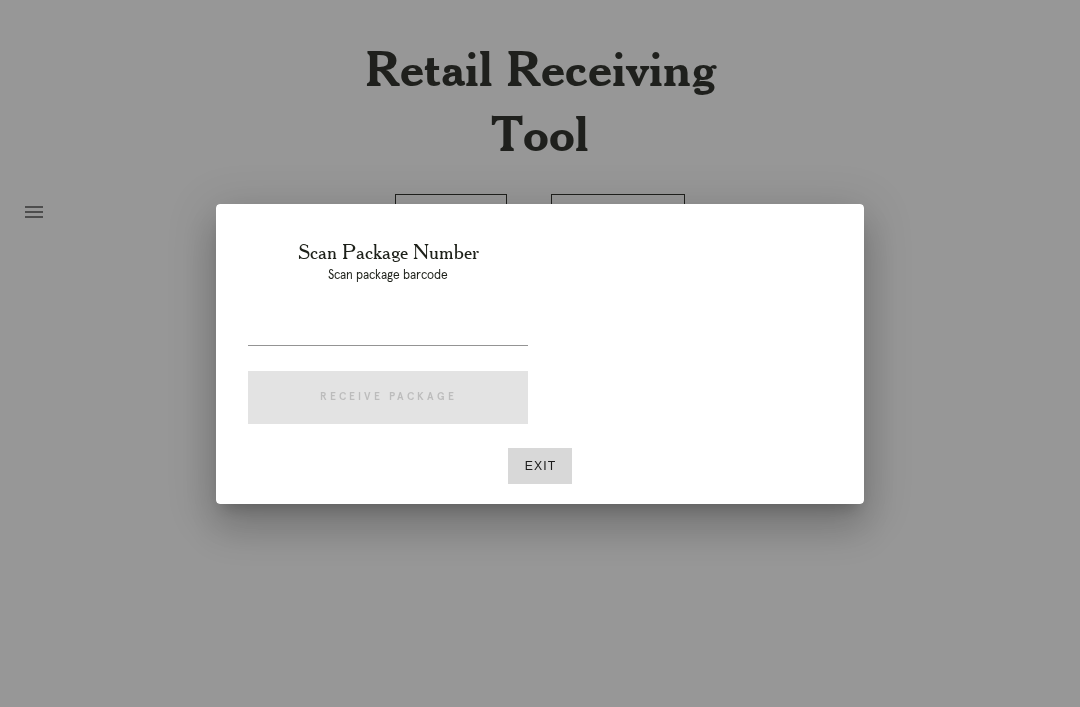 scroll, scrollTop: 0, scrollLeft: 0, axis: both 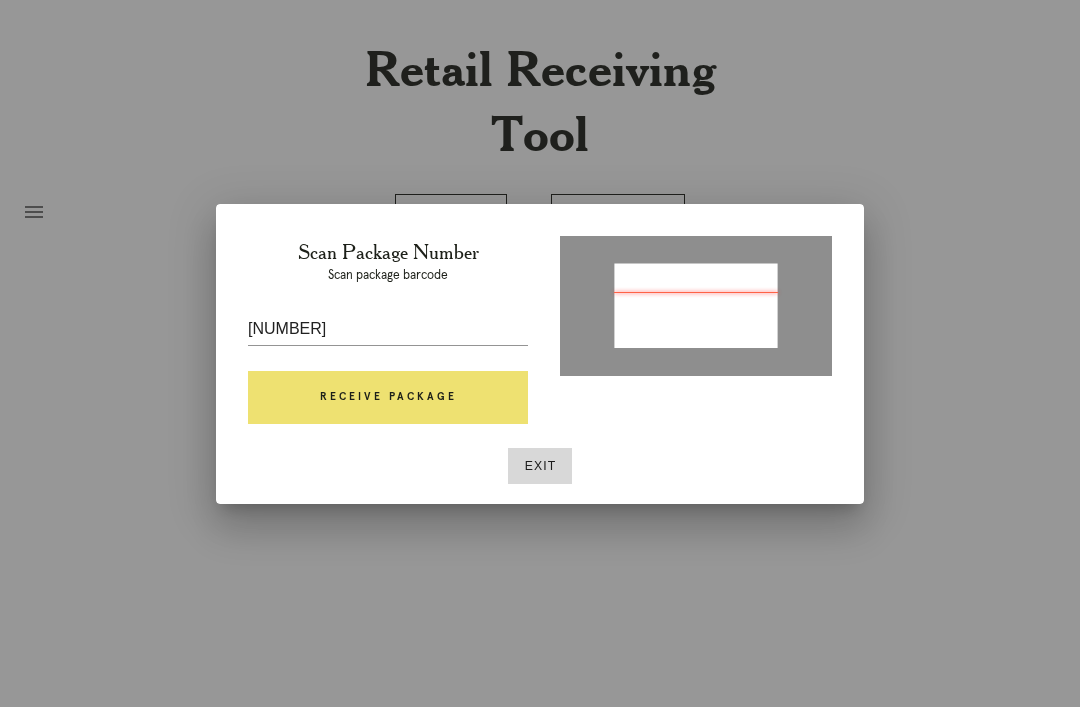 click on "Receive Package" at bounding box center (388, 398) 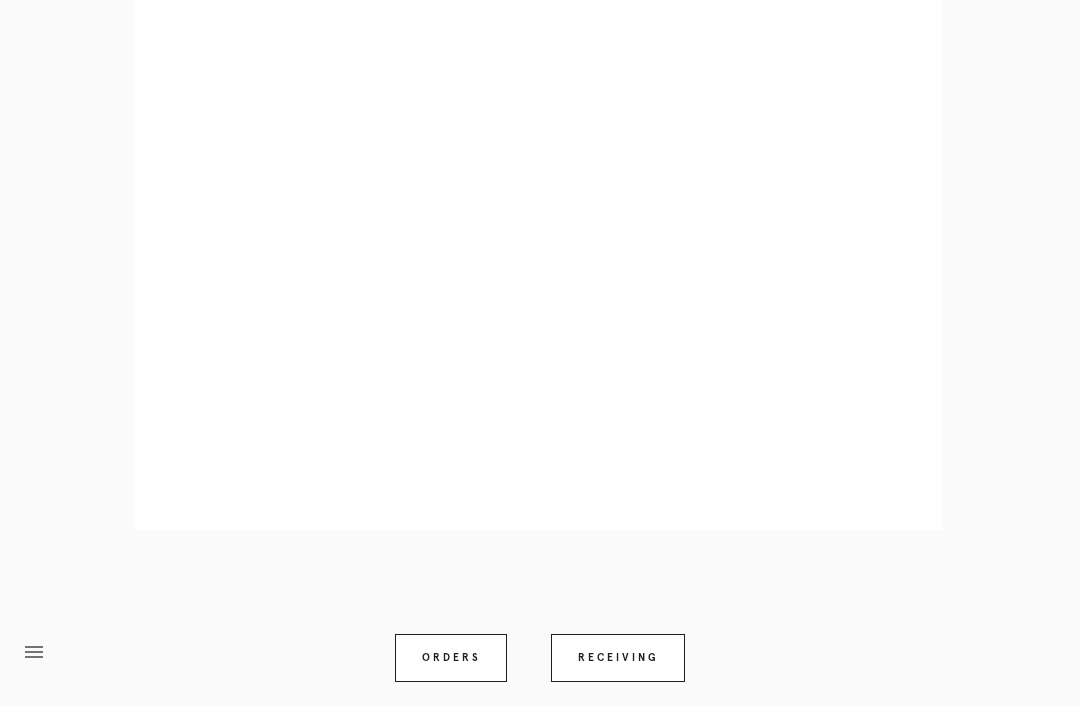 scroll, scrollTop: 892, scrollLeft: 0, axis: vertical 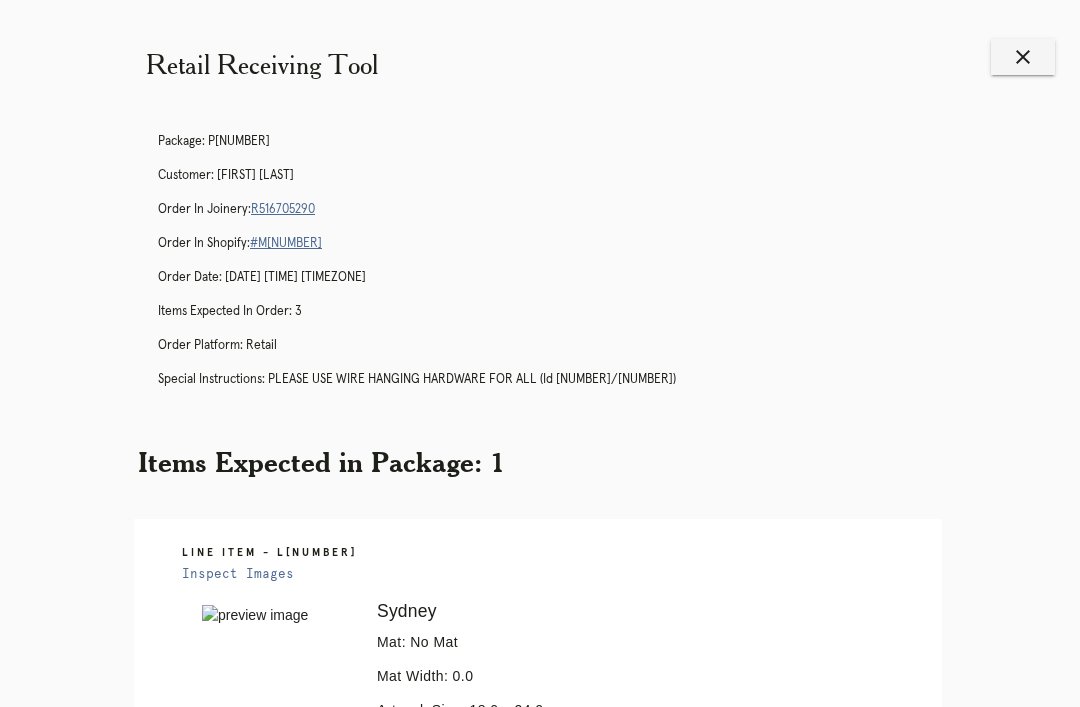 click on "close" at bounding box center (1023, 57) 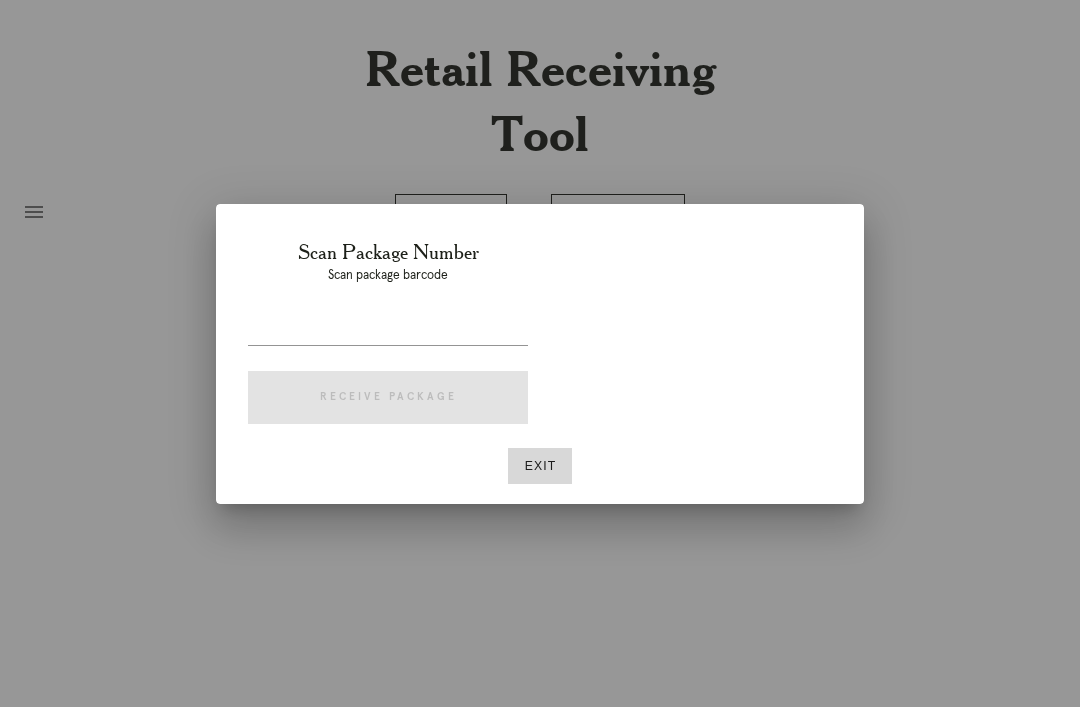 scroll, scrollTop: 0, scrollLeft: 0, axis: both 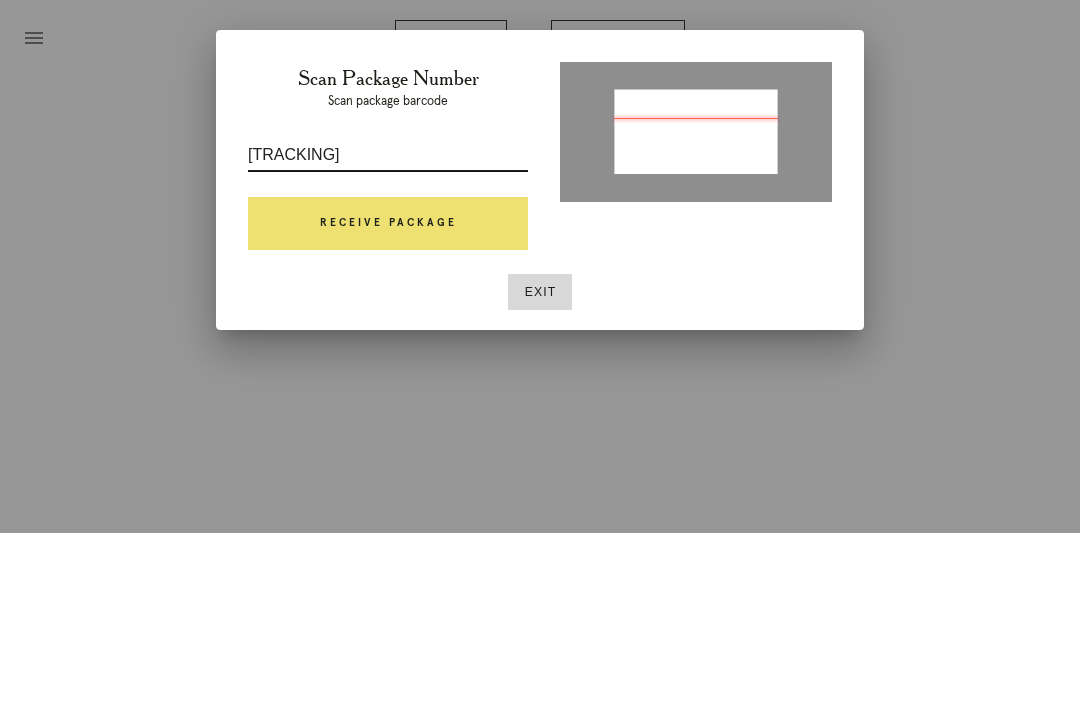 type on "P555072817134191" 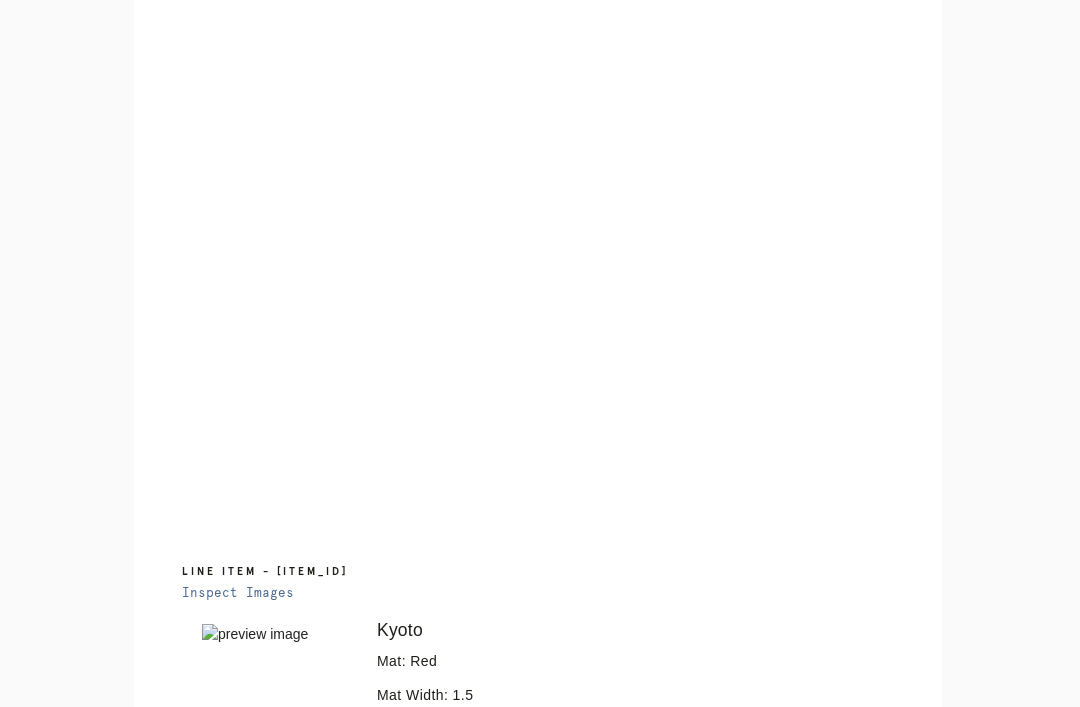 scroll, scrollTop: 951, scrollLeft: 0, axis: vertical 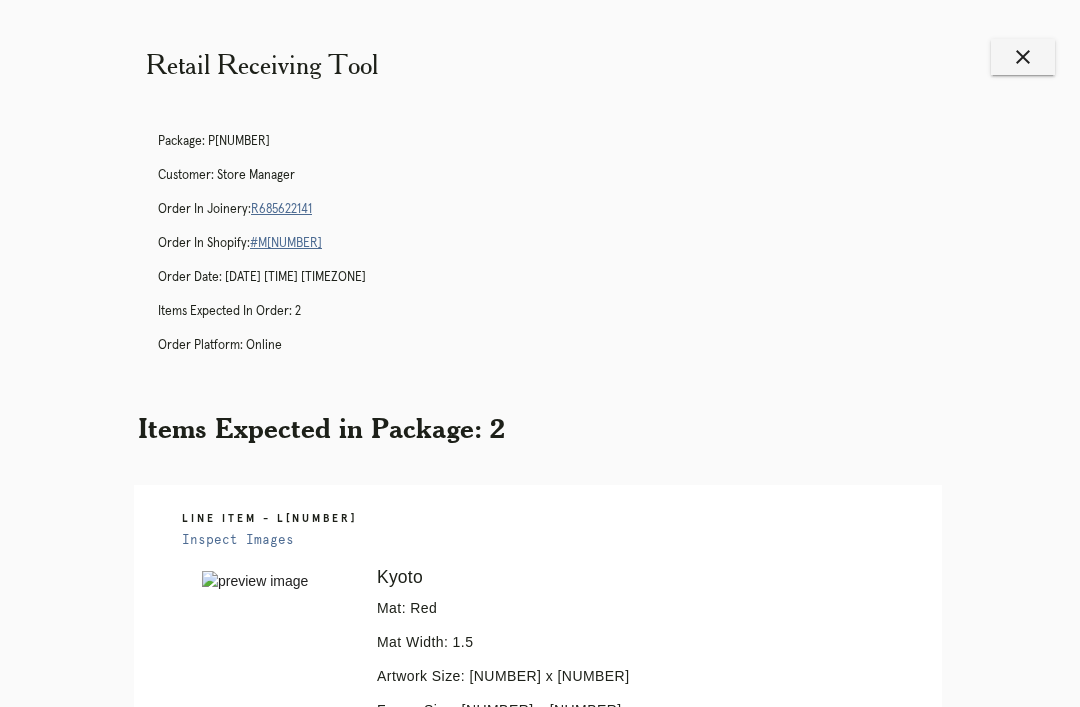 click on "close" at bounding box center [1023, 57] 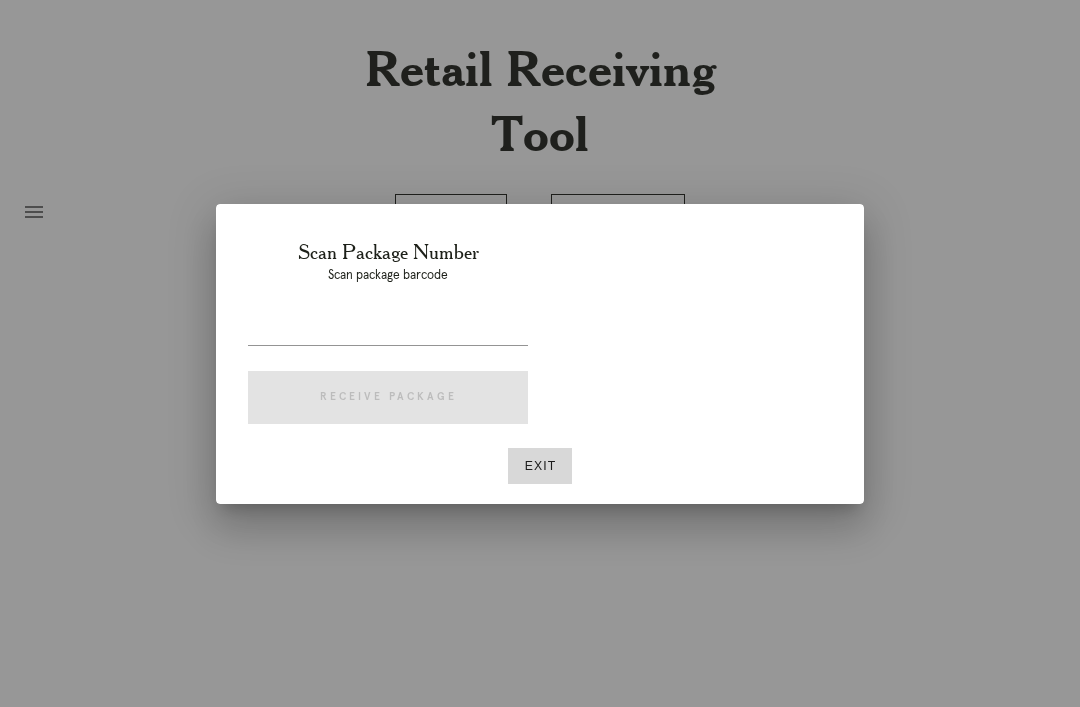 scroll, scrollTop: 0, scrollLeft: 0, axis: both 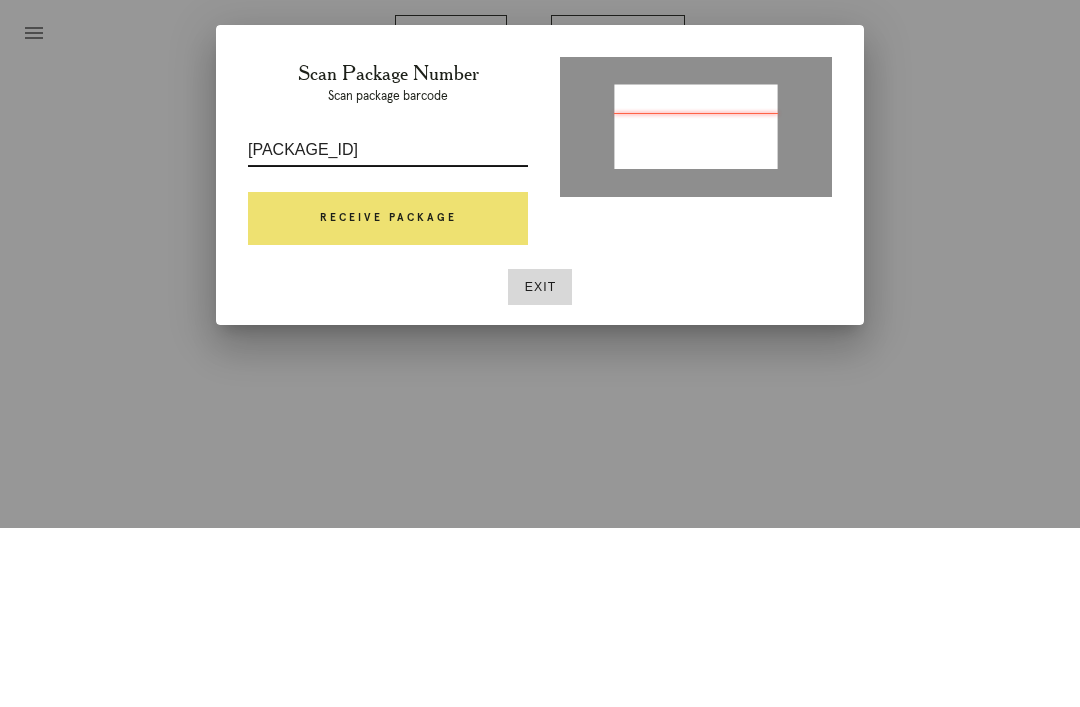 type on "P145986841298816" 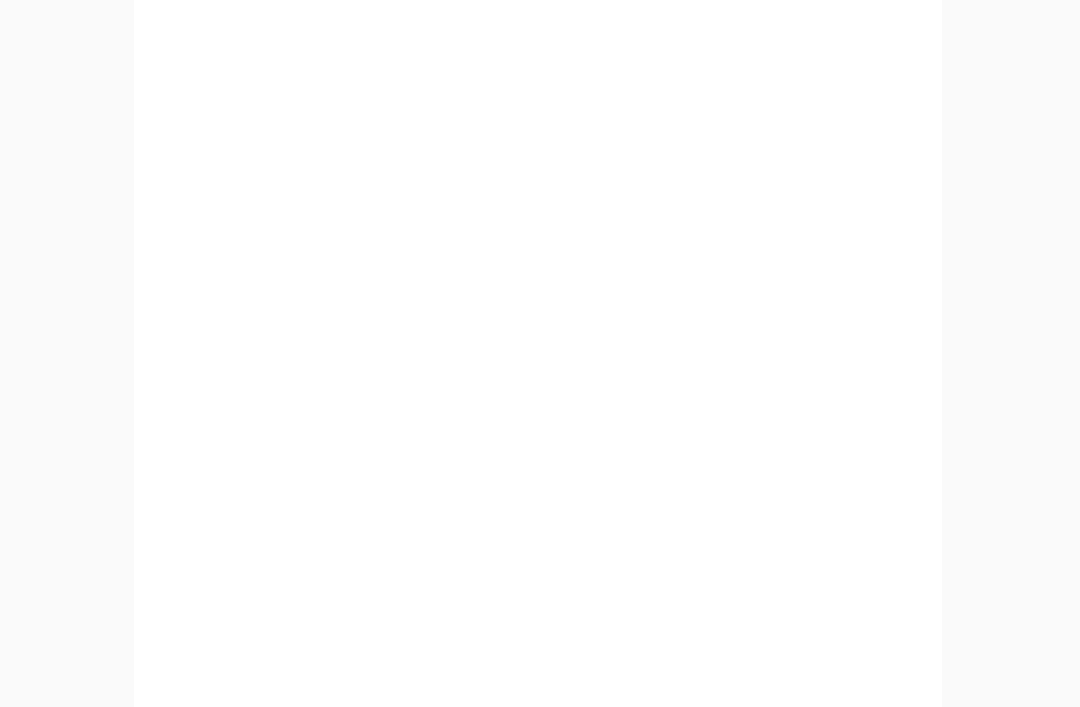 scroll, scrollTop: 1092, scrollLeft: 0, axis: vertical 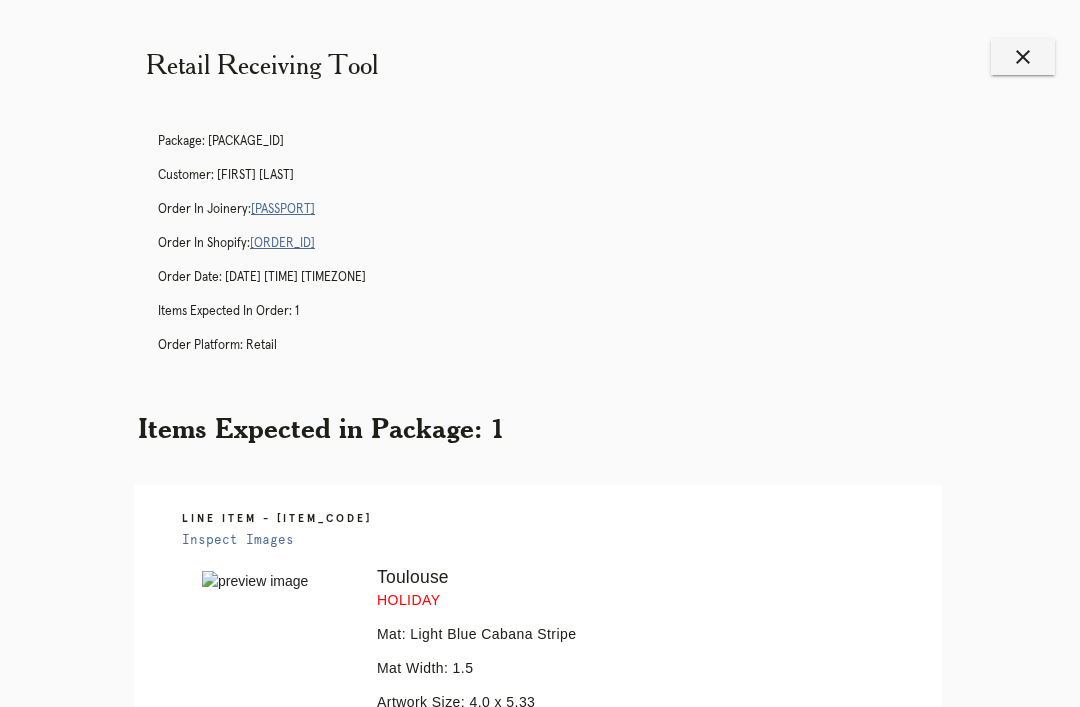 click on "close" at bounding box center [1023, 57] 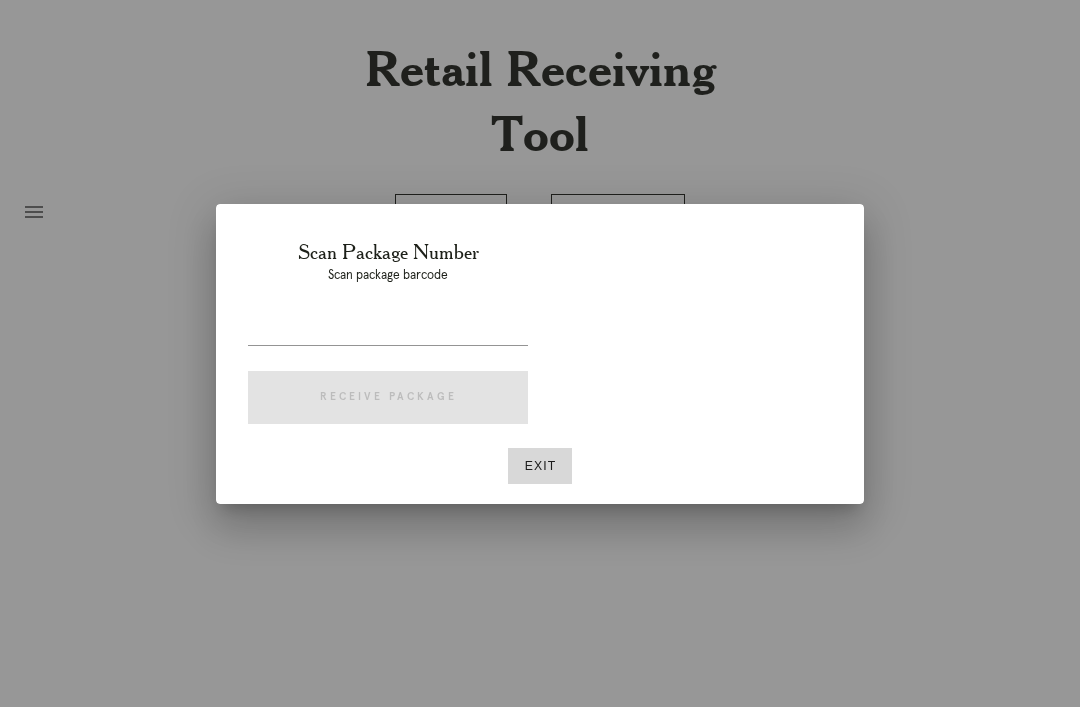 scroll, scrollTop: 0, scrollLeft: 0, axis: both 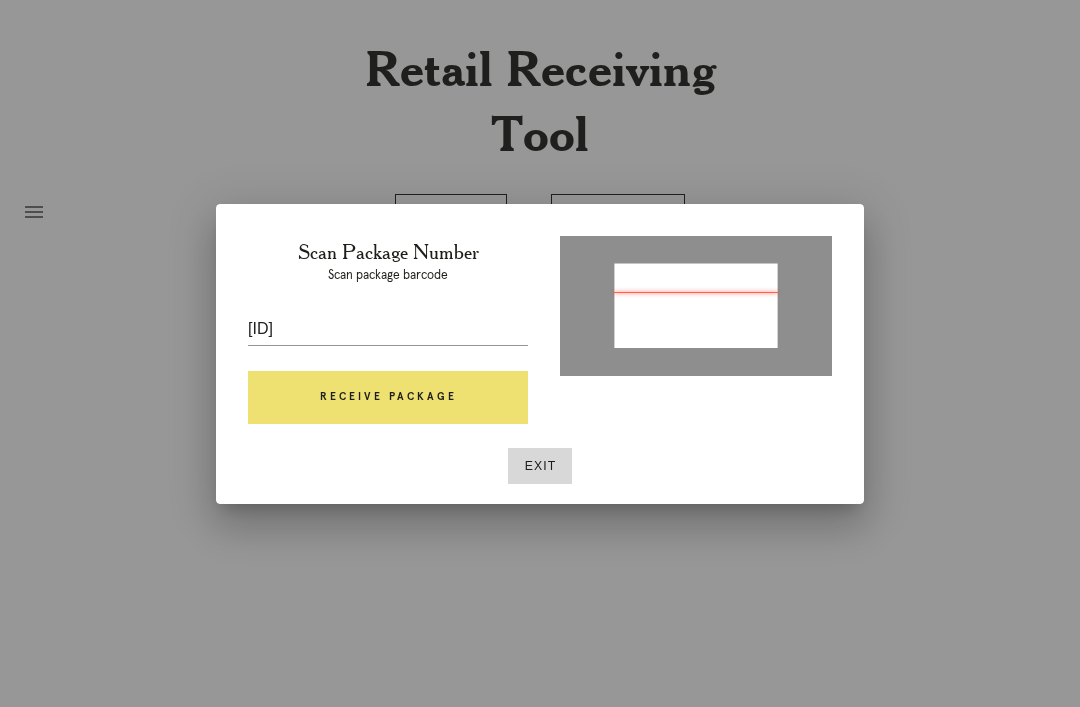 click on "Receive Package" at bounding box center [388, 398] 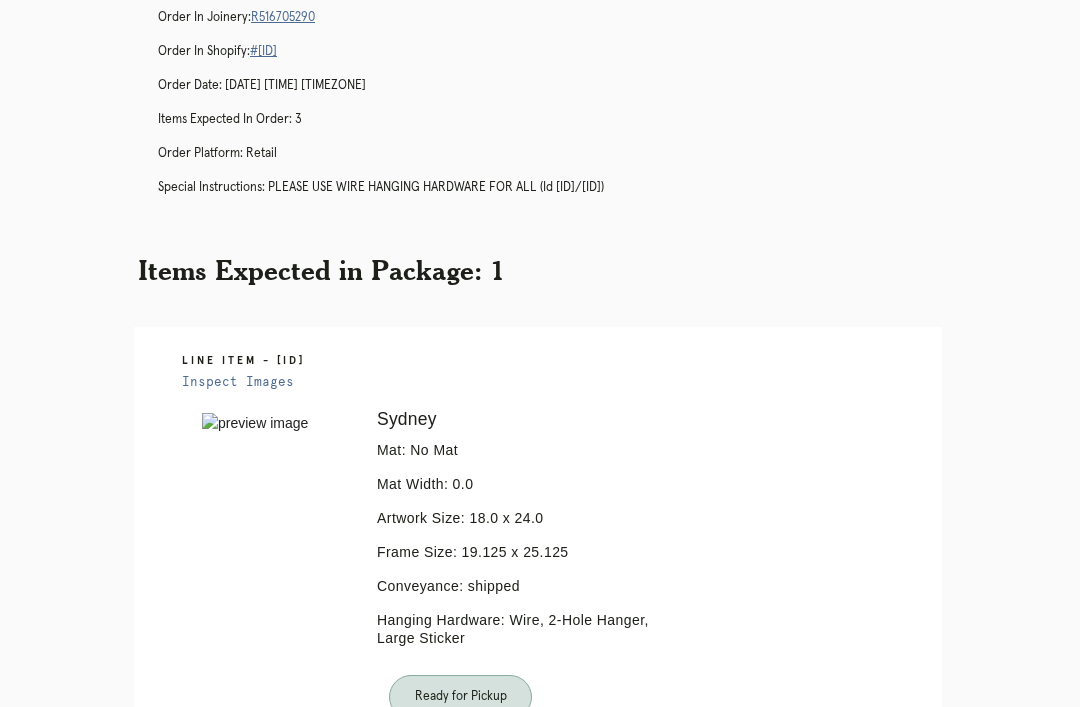 scroll, scrollTop: 0, scrollLeft: 0, axis: both 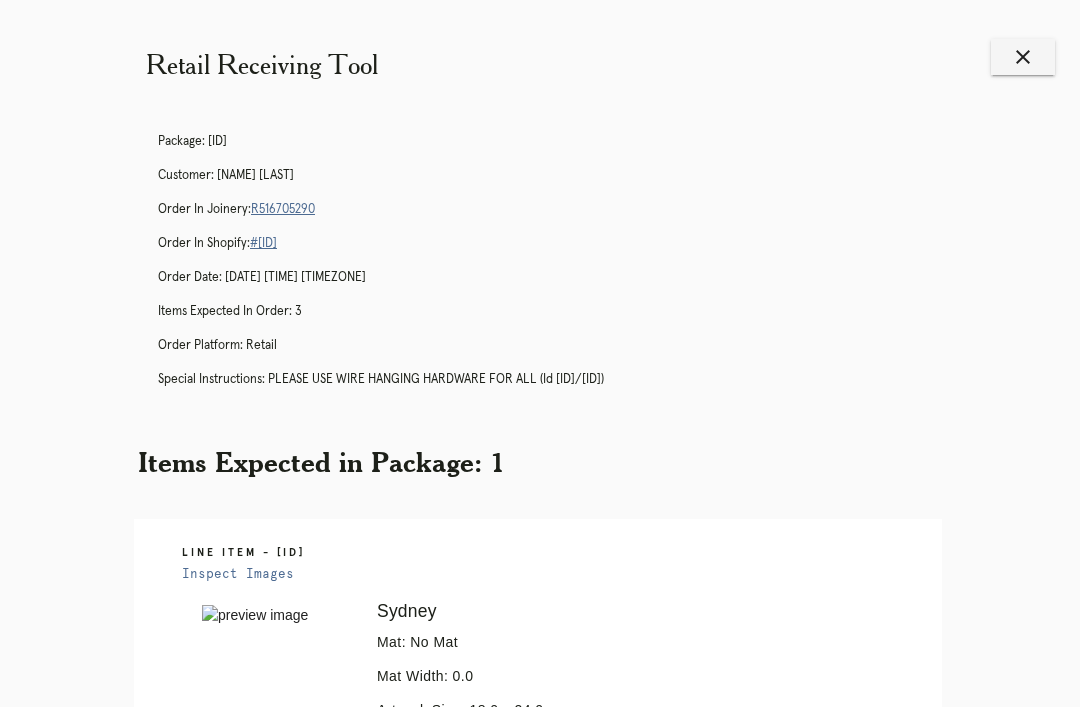click on "R516705290" at bounding box center (283, 209) 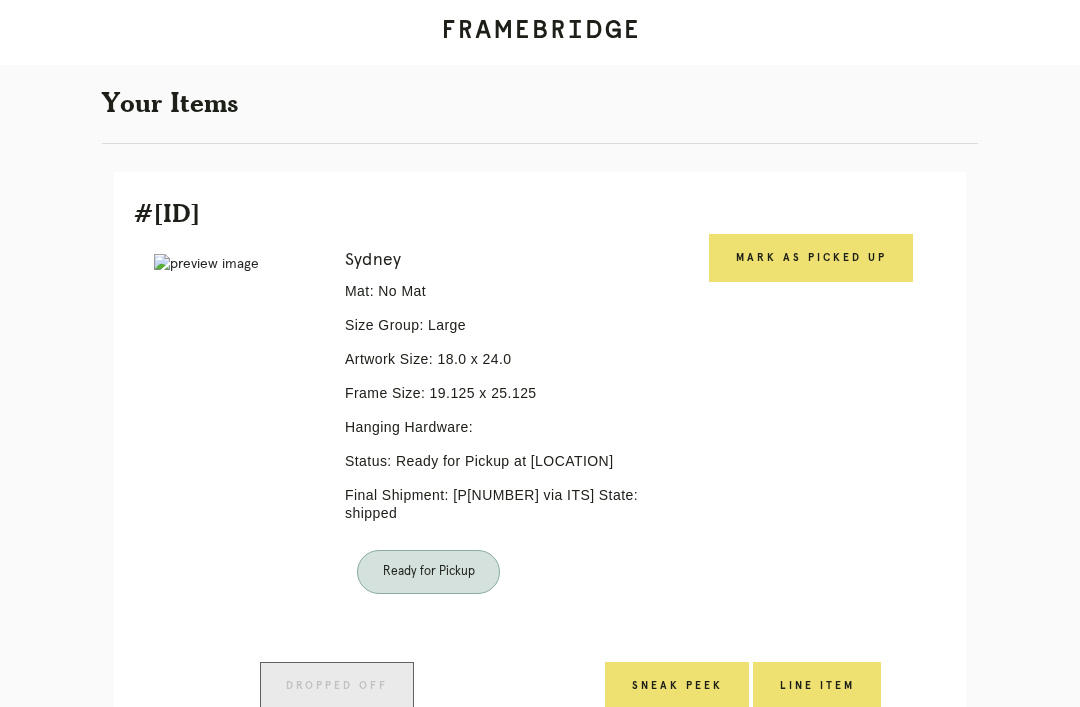 scroll, scrollTop: 460, scrollLeft: 0, axis: vertical 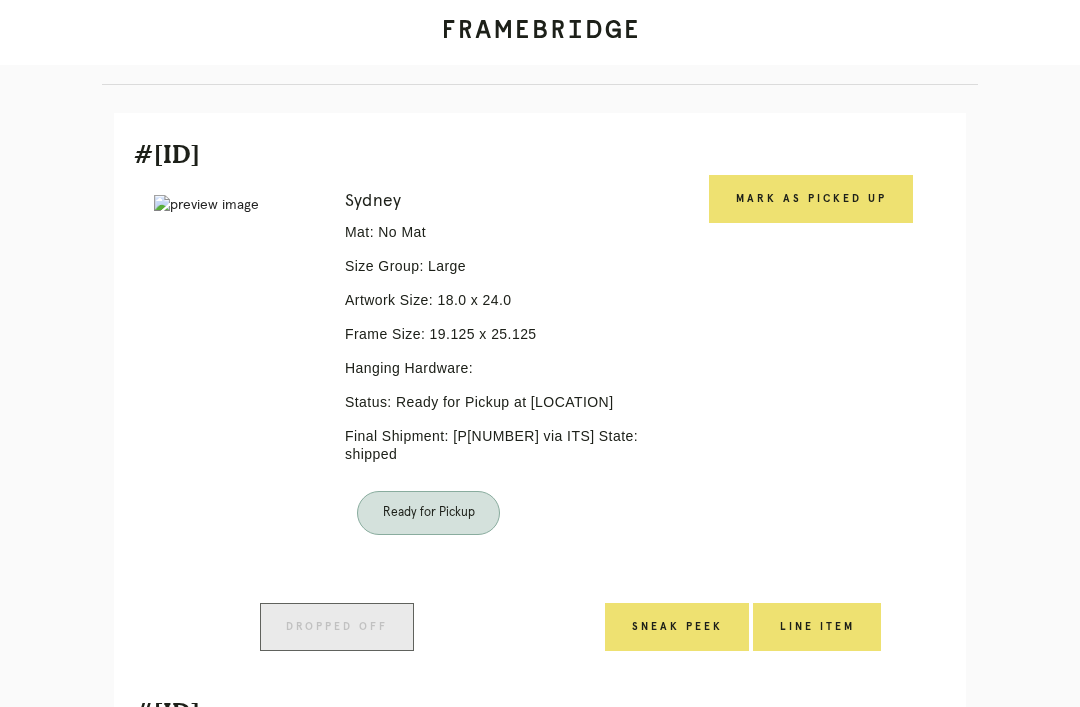 click on "Mark as Picked Up" at bounding box center (811, 199) 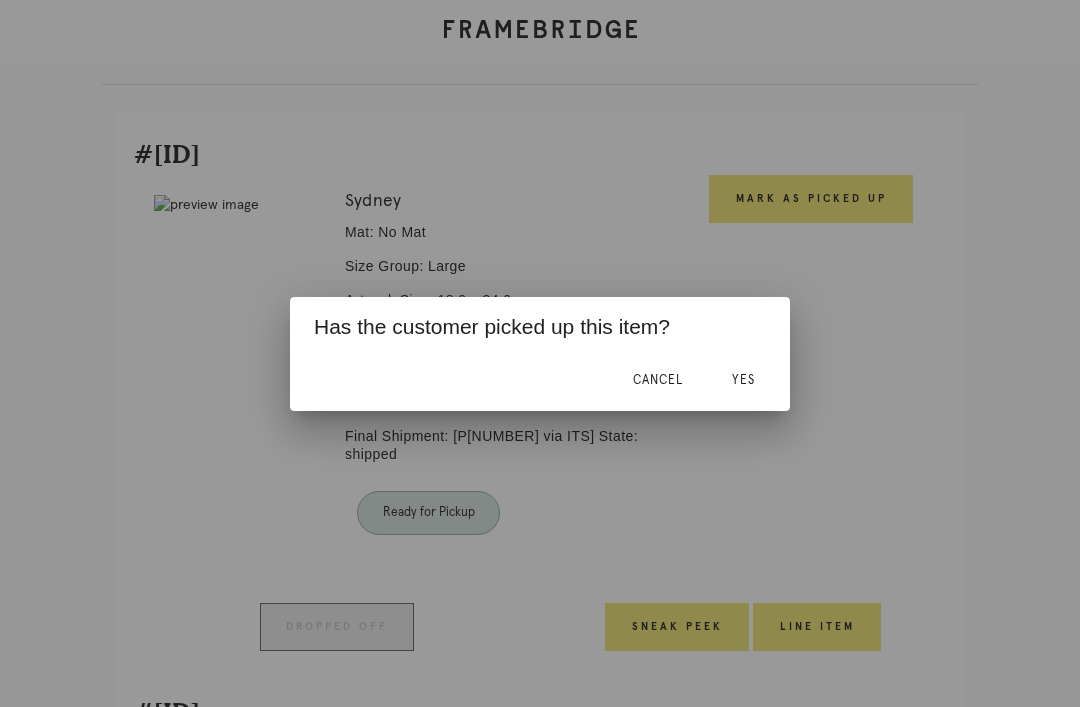 click on "Yes" at bounding box center (658, 380) 